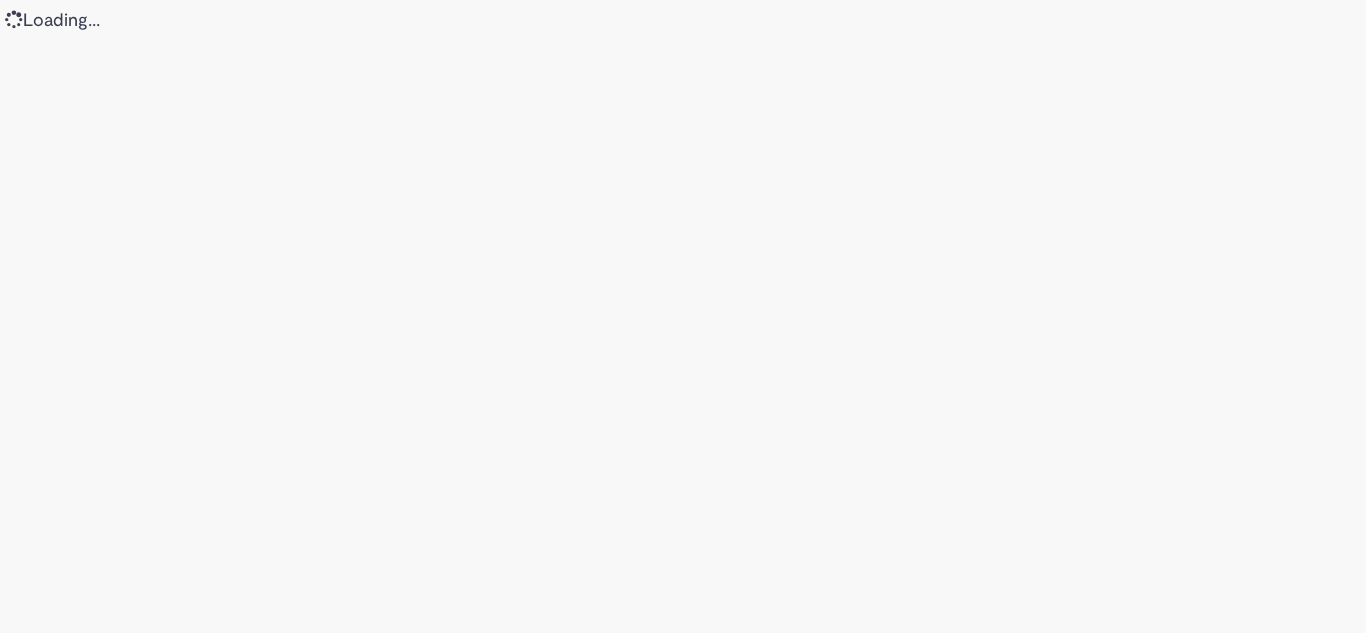 scroll, scrollTop: 0, scrollLeft: 0, axis: both 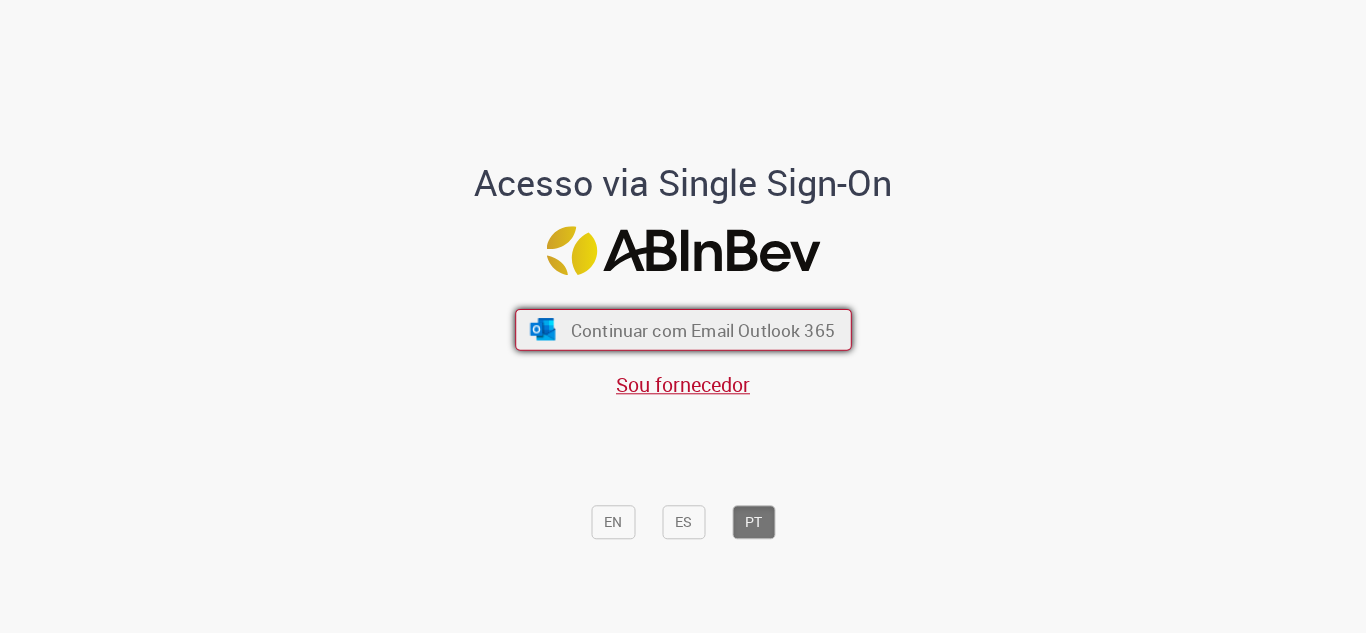 click on "Continuar com Email Outlook 365" at bounding box center [702, 329] 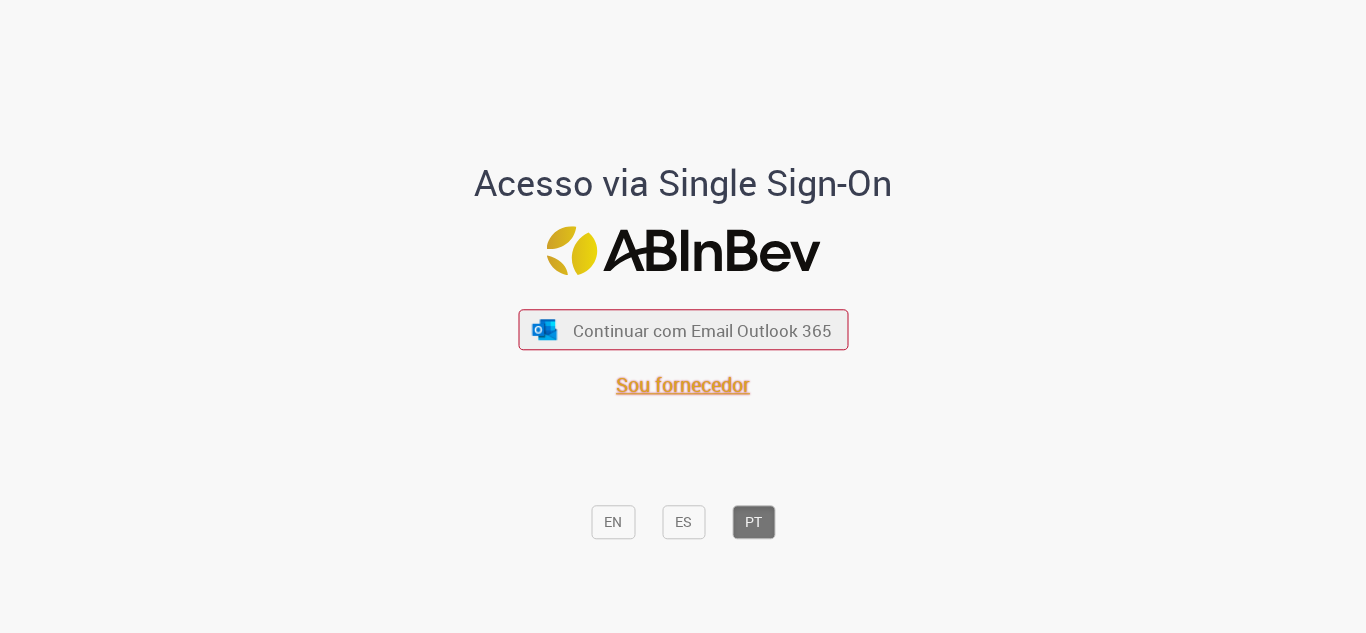 scroll, scrollTop: 0, scrollLeft: 0, axis: both 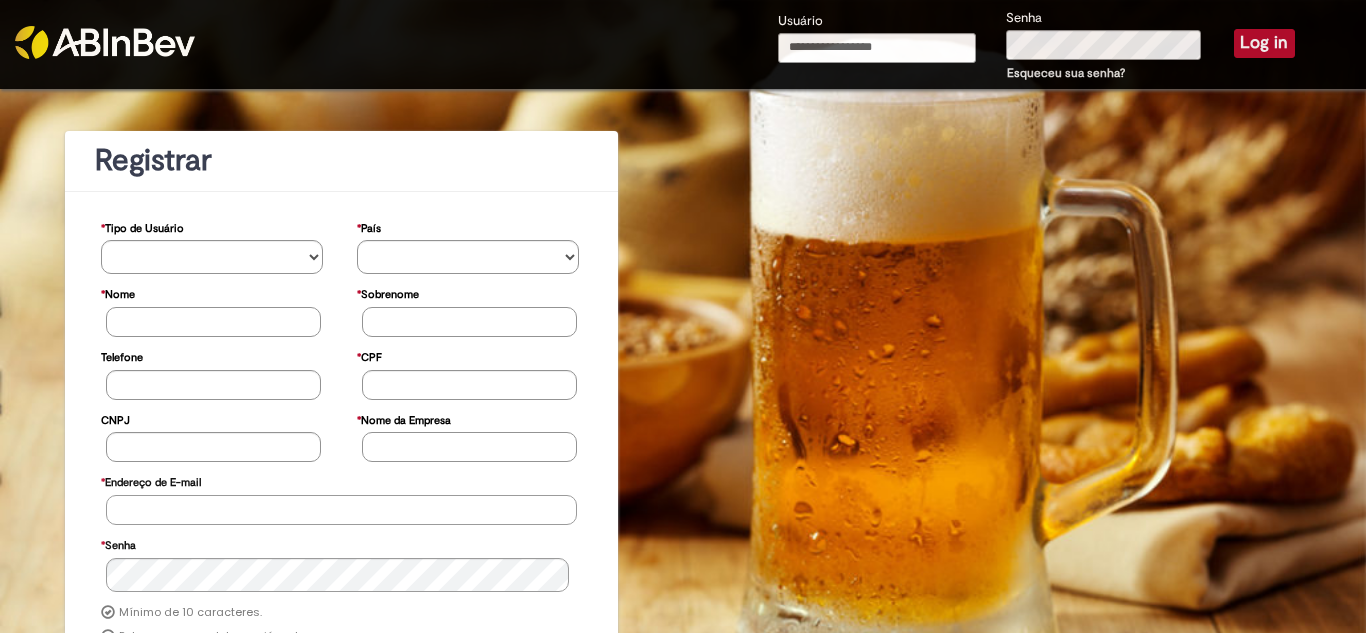 type on "**********" 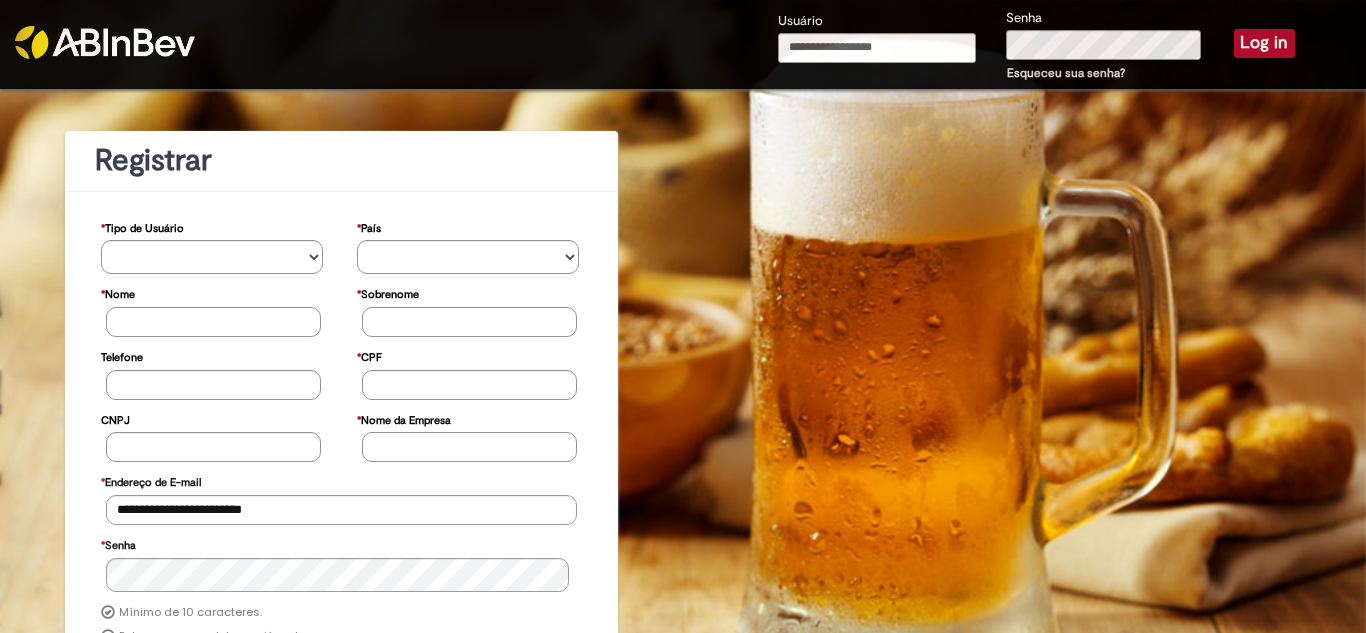 type on "**********" 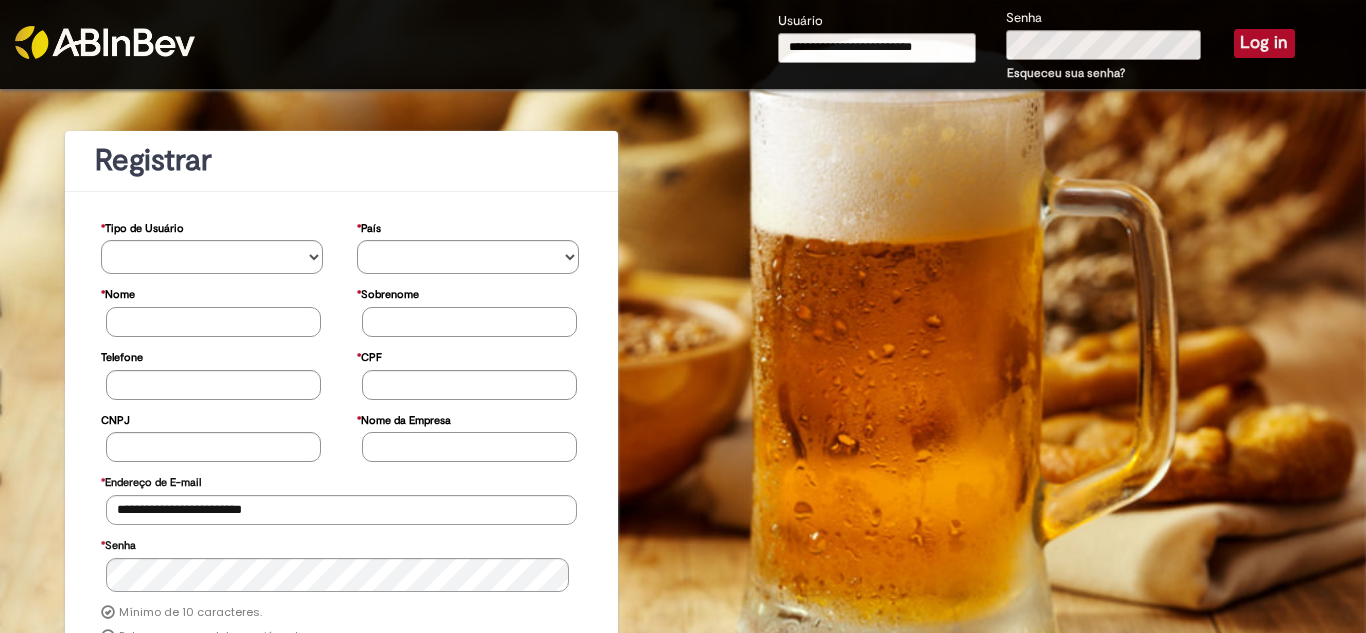 click on "Log in" at bounding box center [1264, 43] 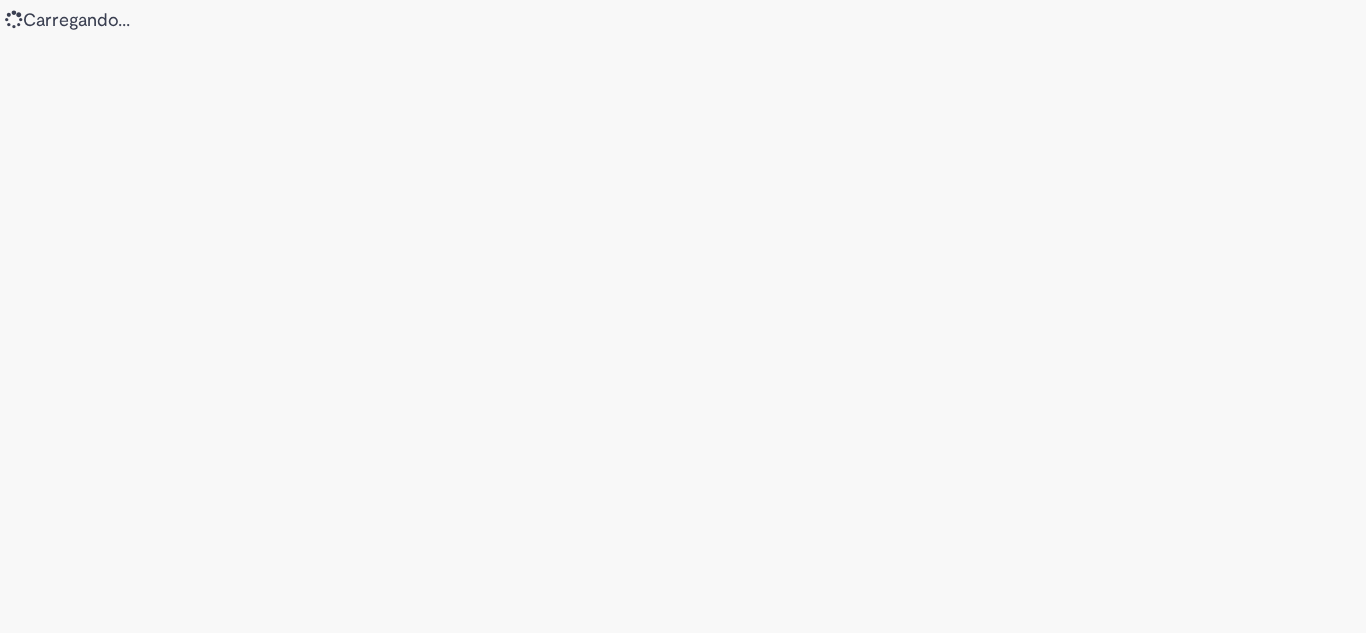 scroll, scrollTop: 0, scrollLeft: 0, axis: both 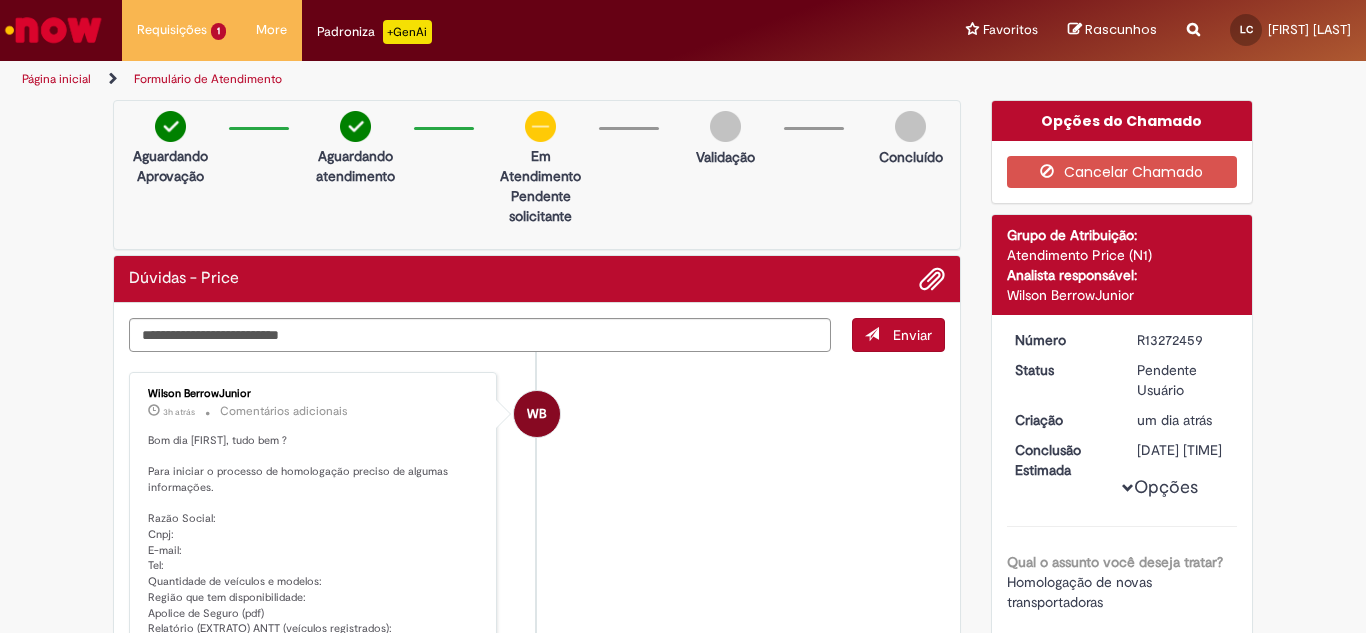 click at bounding box center (540, 126) 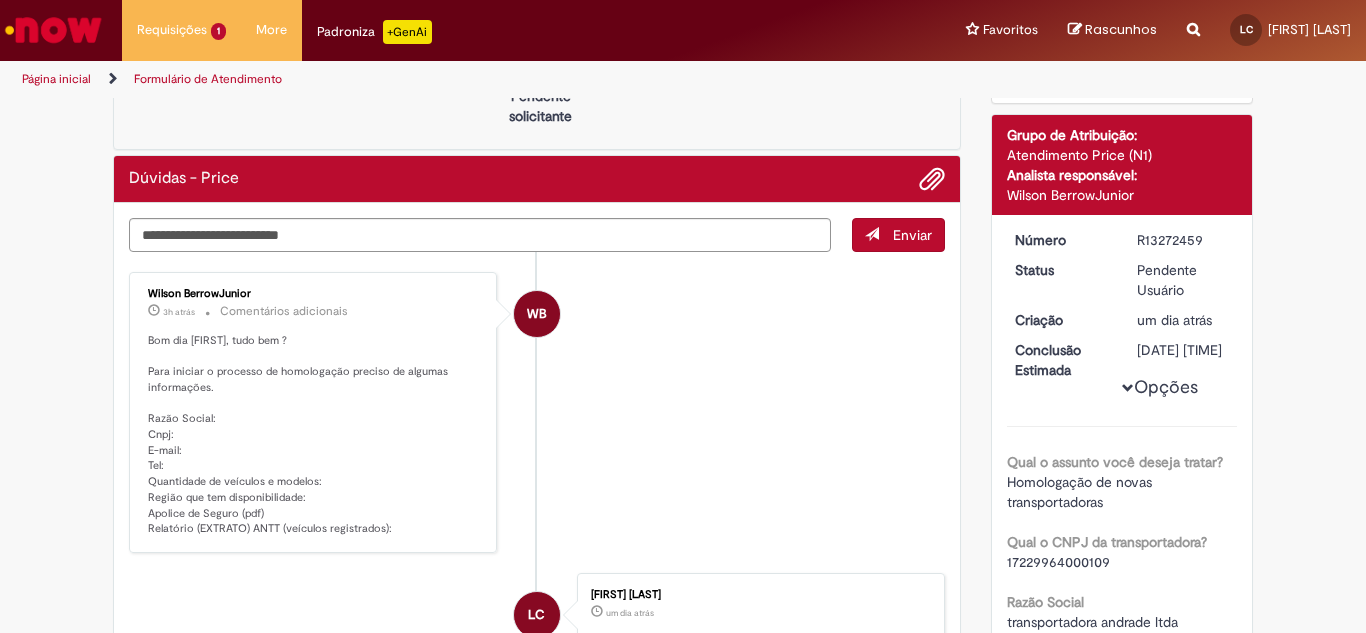 click on "Bom dia [FIRST], tudo bem ?
Para iniciar o processo de homologação preciso de algumas informações.
Razão Social:
Cnpj:
E-mail:
Tel:
Quantidade de veículos e modelos:
Região que tem disponibilidade:
Apolice de Seguro (pdf)
Relatório (EXTRATO) ANTT (veículos registrados):" at bounding box center [314, 435] 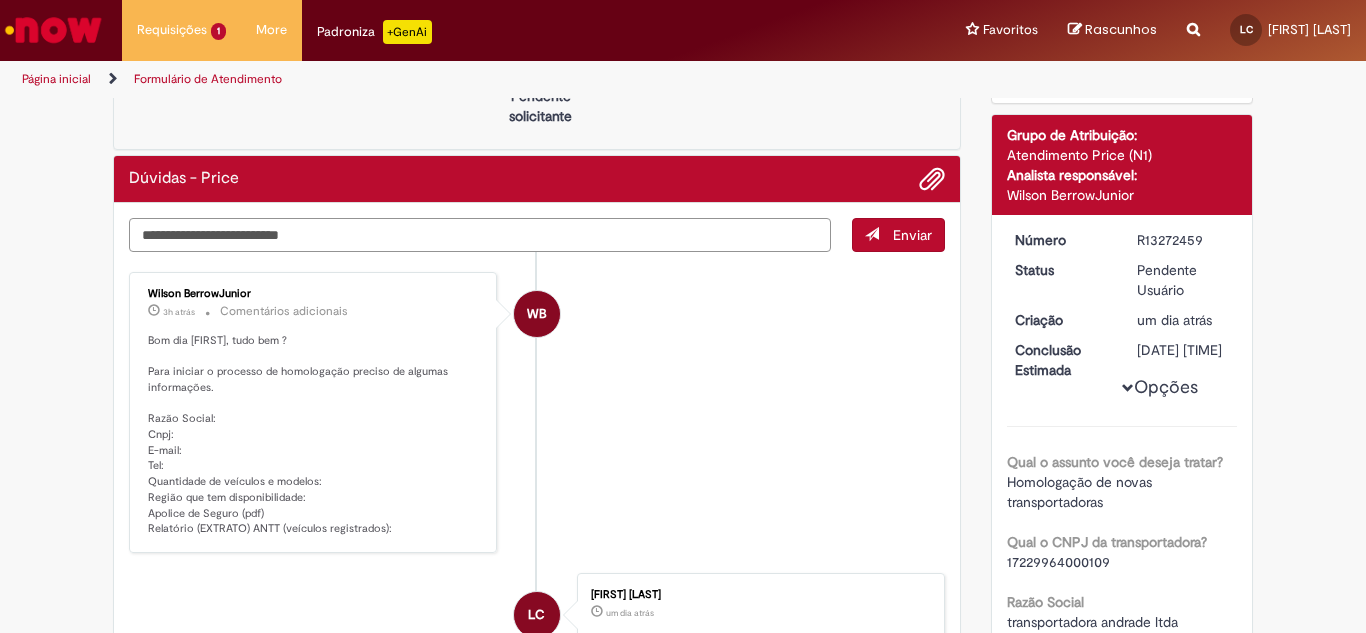 click at bounding box center (480, 235) 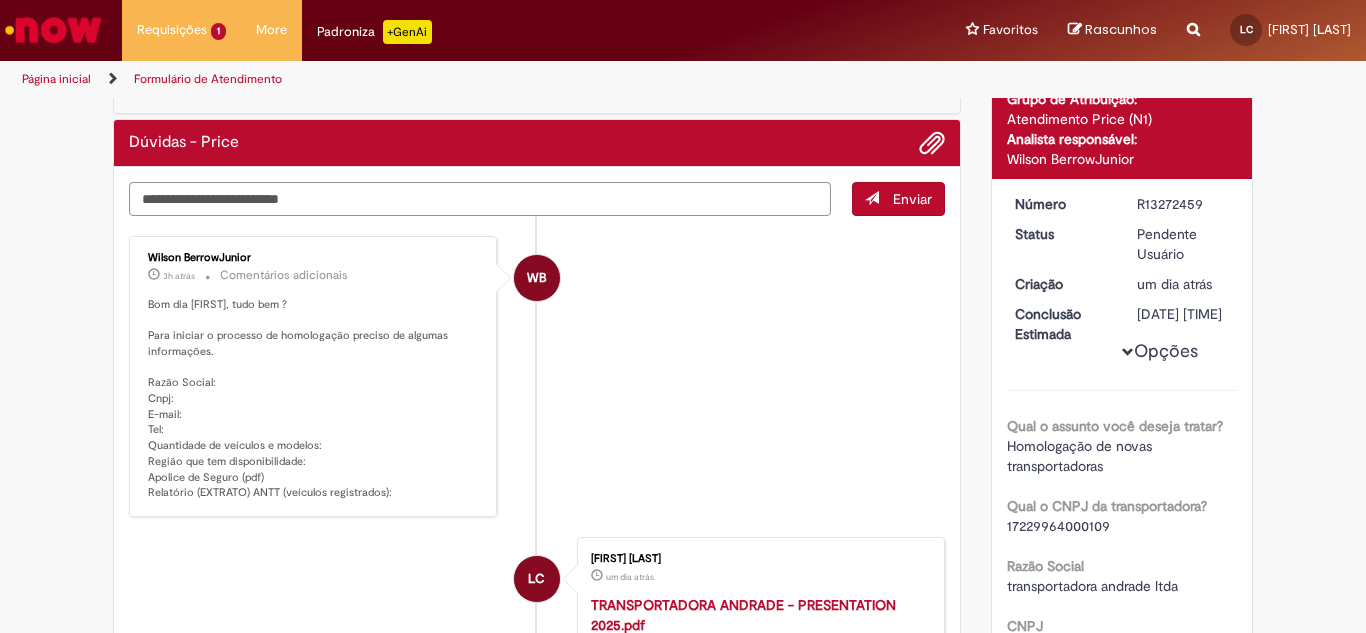 scroll, scrollTop: 100, scrollLeft: 0, axis: vertical 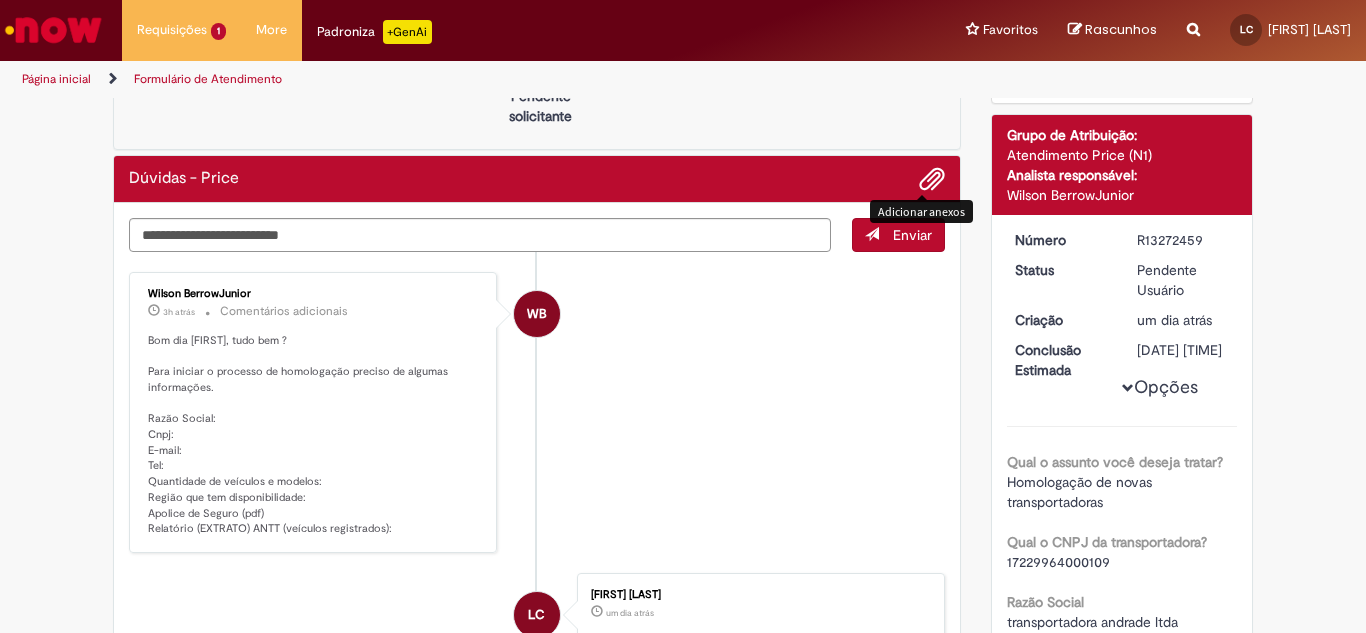 click at bounding box center (932, 180) 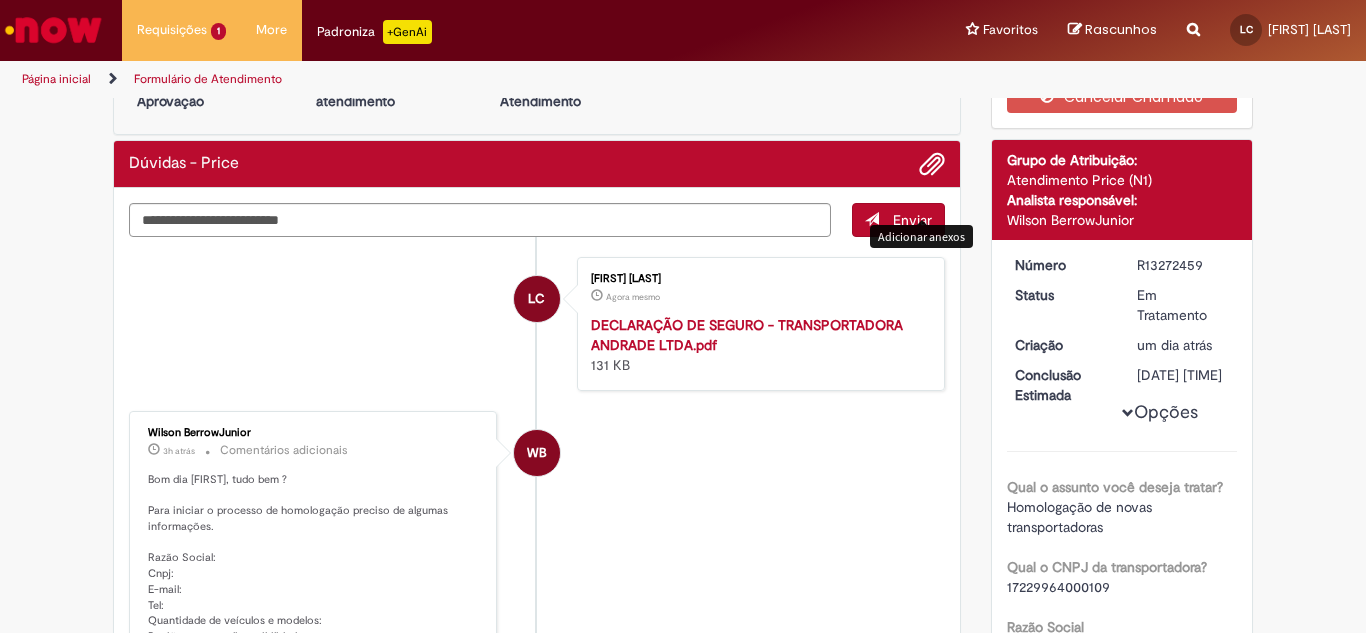 scroll, scrollTop: 0, scrollLeft: 0, axis: both 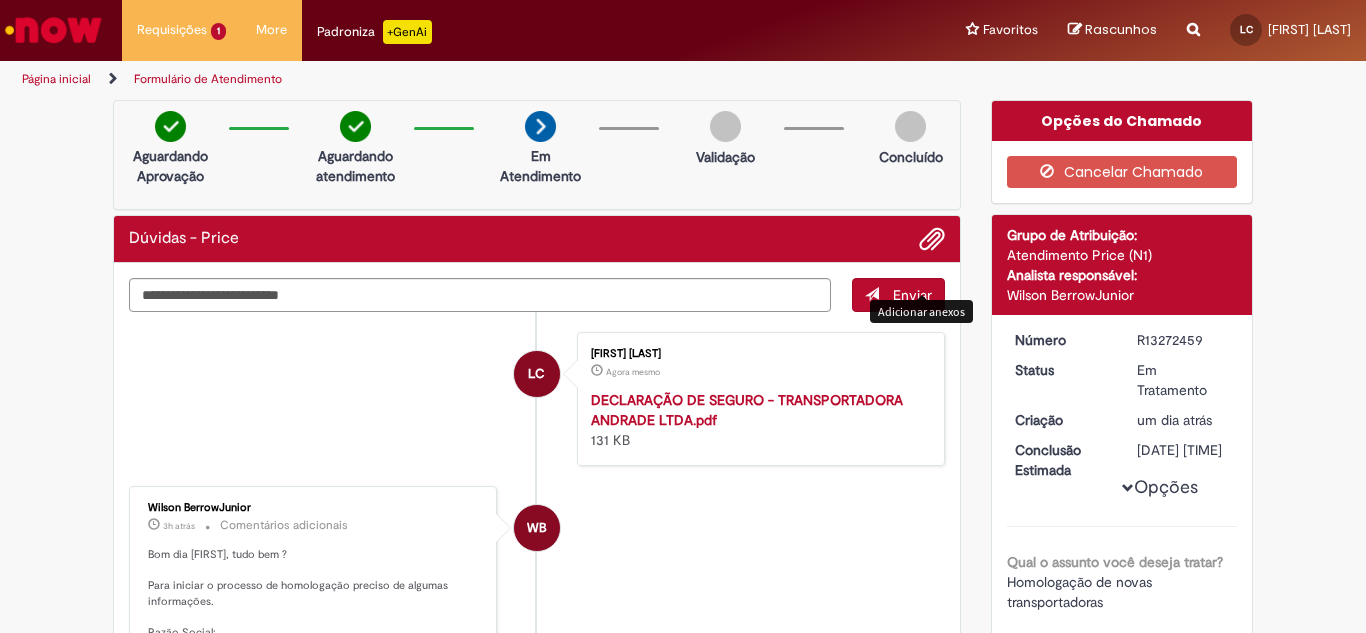 click at bounding box center [932, 239] 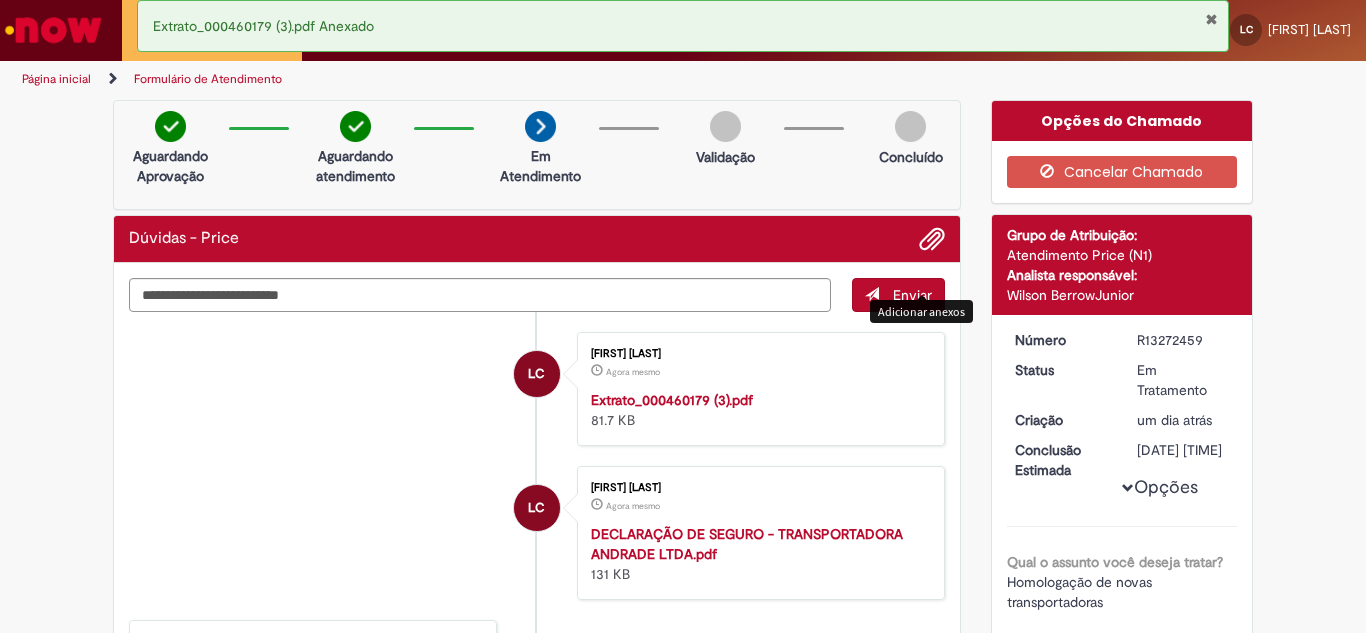 click at bounding box center (1211, 19) 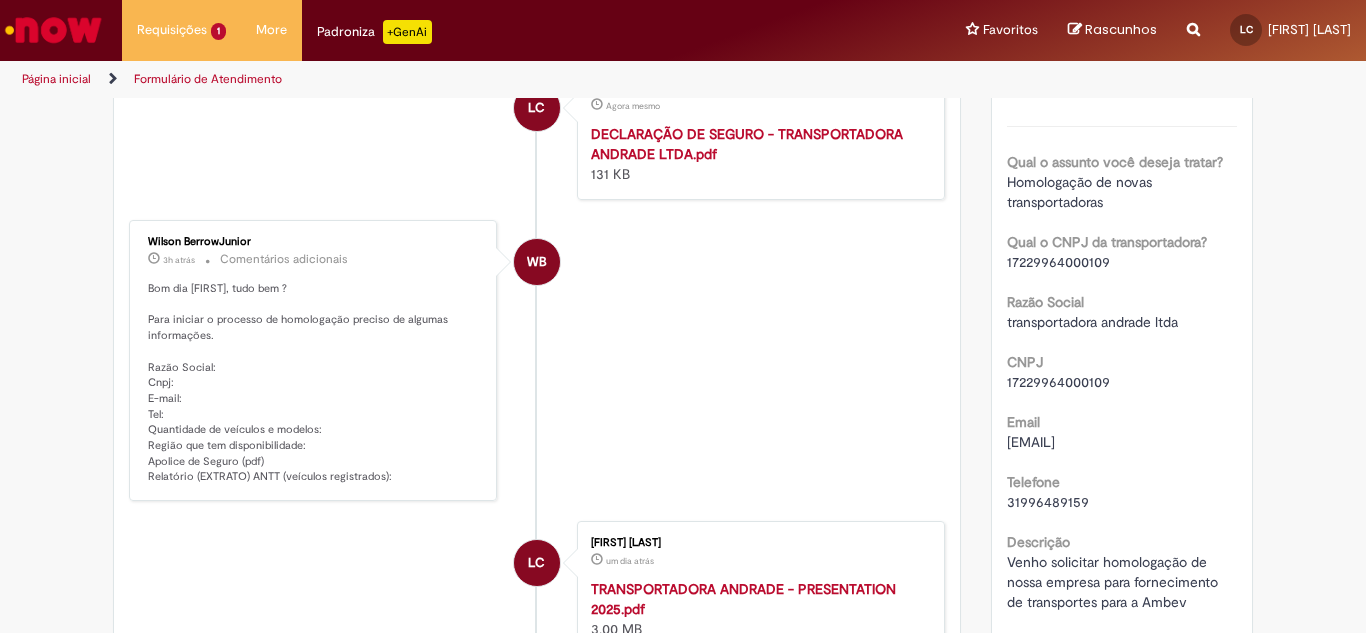 scroll, scrollTop: 500, scrollLeft: 0, axis: vertical 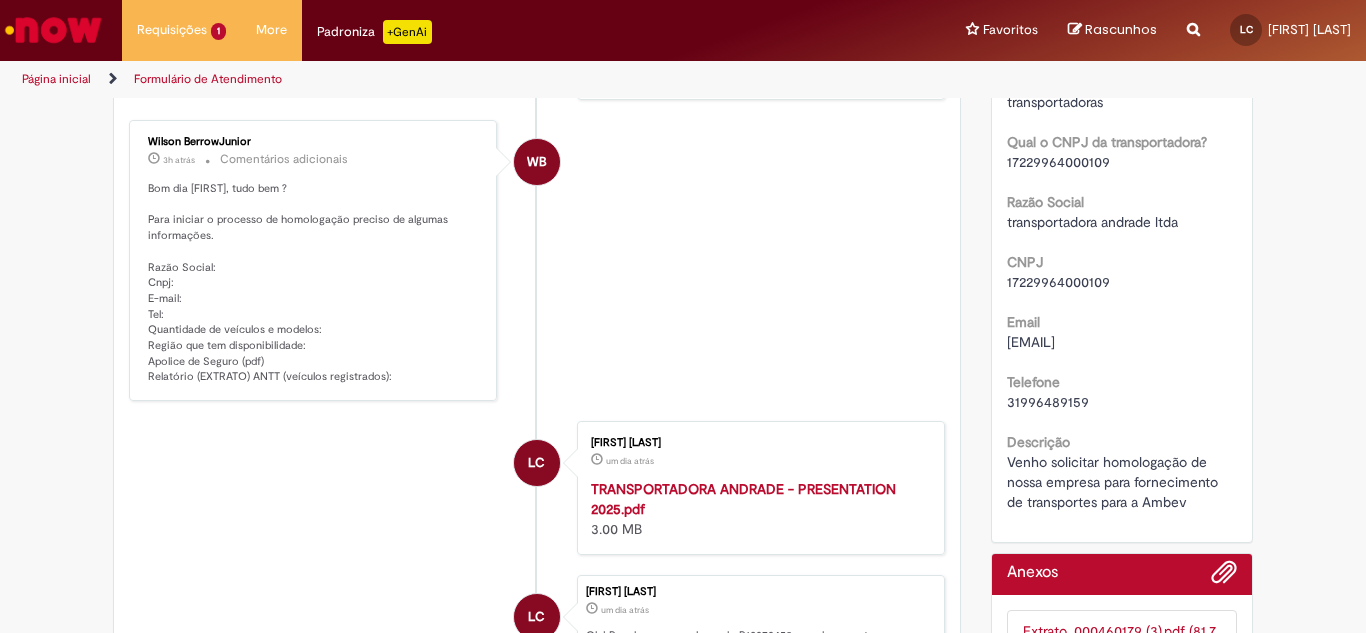 click on "[FIRST] [LAST]
3h atrás 3 horas atrás     Comentários adicionais
Bom dia [FIRST], tudo bem ?
Para iniciar o processo de homologação preciso de algumas informações.
Razão Social:
Cnpj:
E-mail:
Tel:
Quantidade de veículos e modelos:
Região que tem disponibilidade:
Apolice de Seguro (pdf)
Relatório (EXTRATO) ANTT (veículos registrados):" at bounding box center [313, 260] 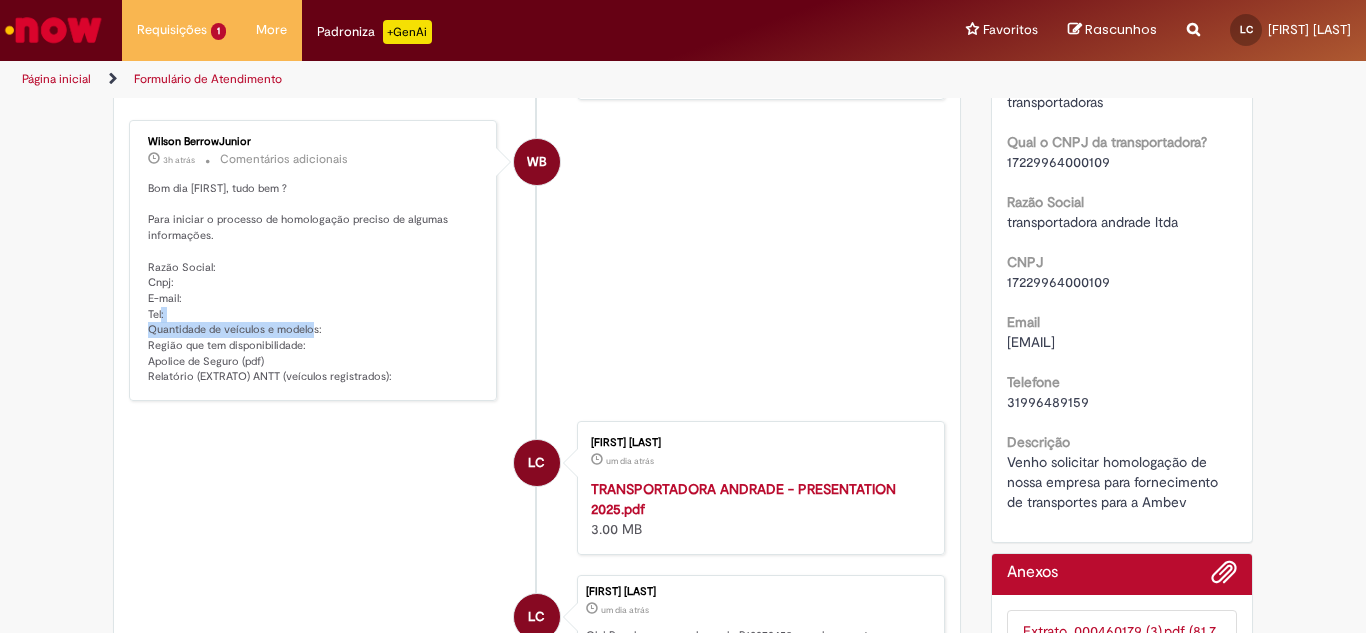 drag, startPoint x: 144, startPoint y: 325, endPoint x: 324, endPoint y: 324, distance: 180.00278 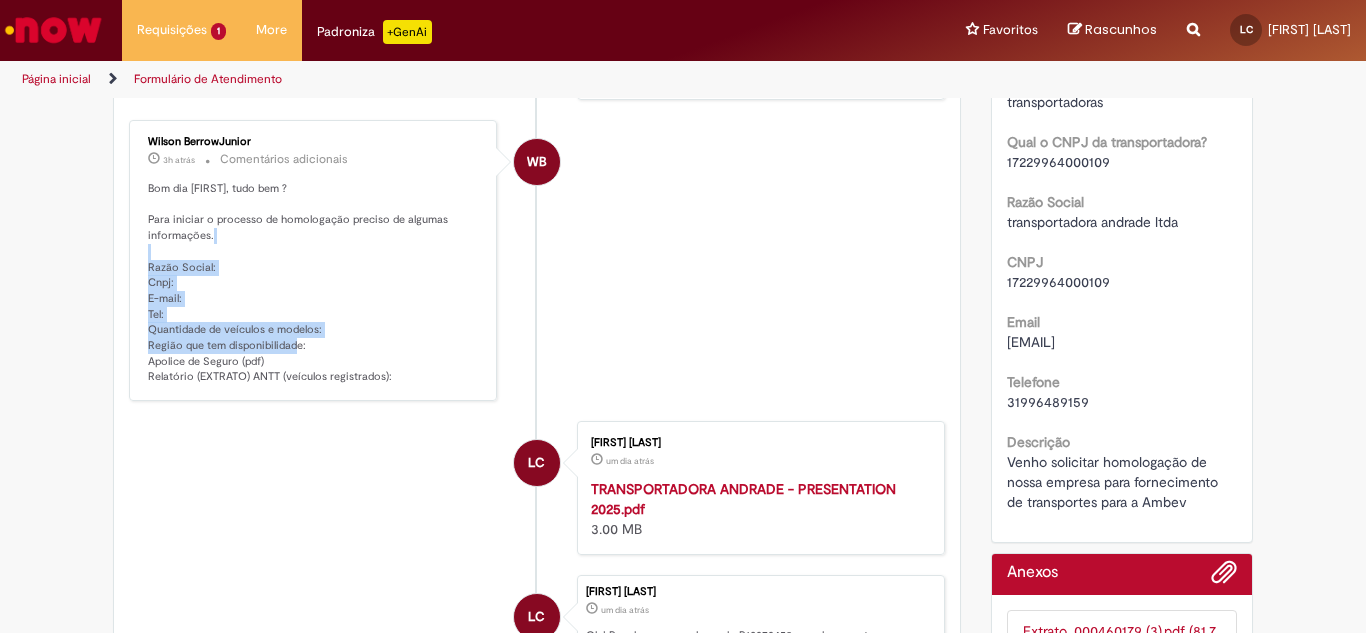 drag, startPoint x: 138, startPoint y: 263, endPoint x: 308, endPoint y: 346, distance: 189.17981 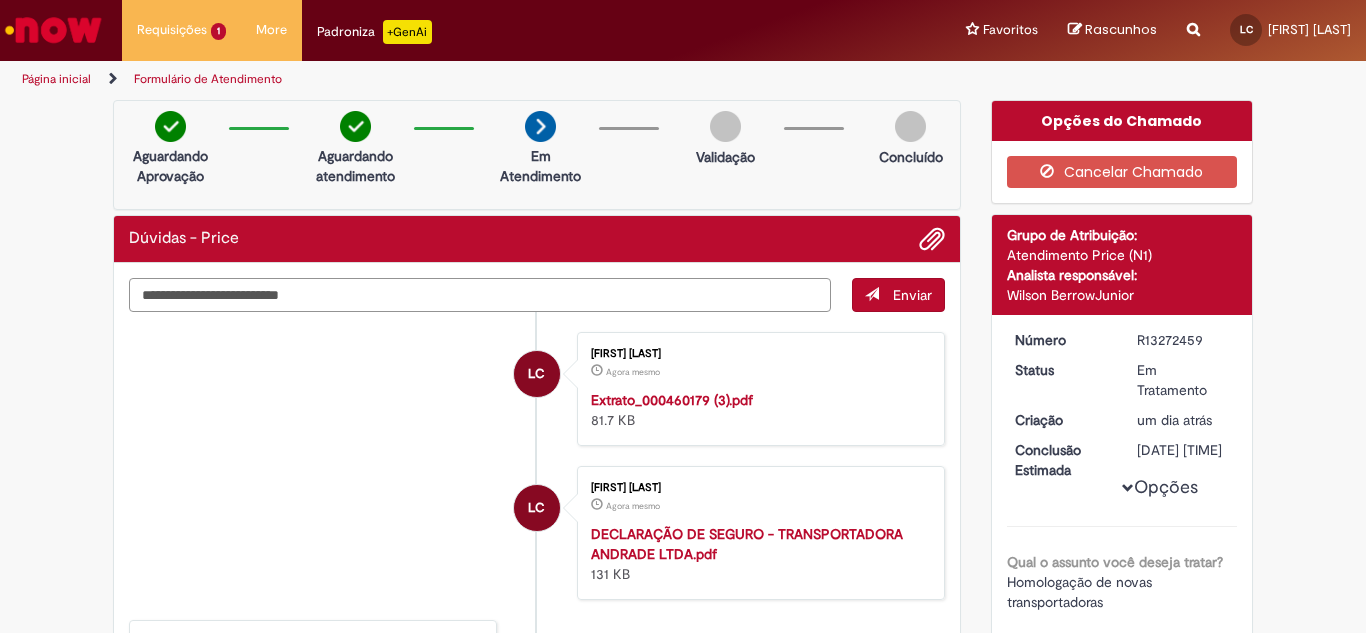 click at bounding box center (480, 295) 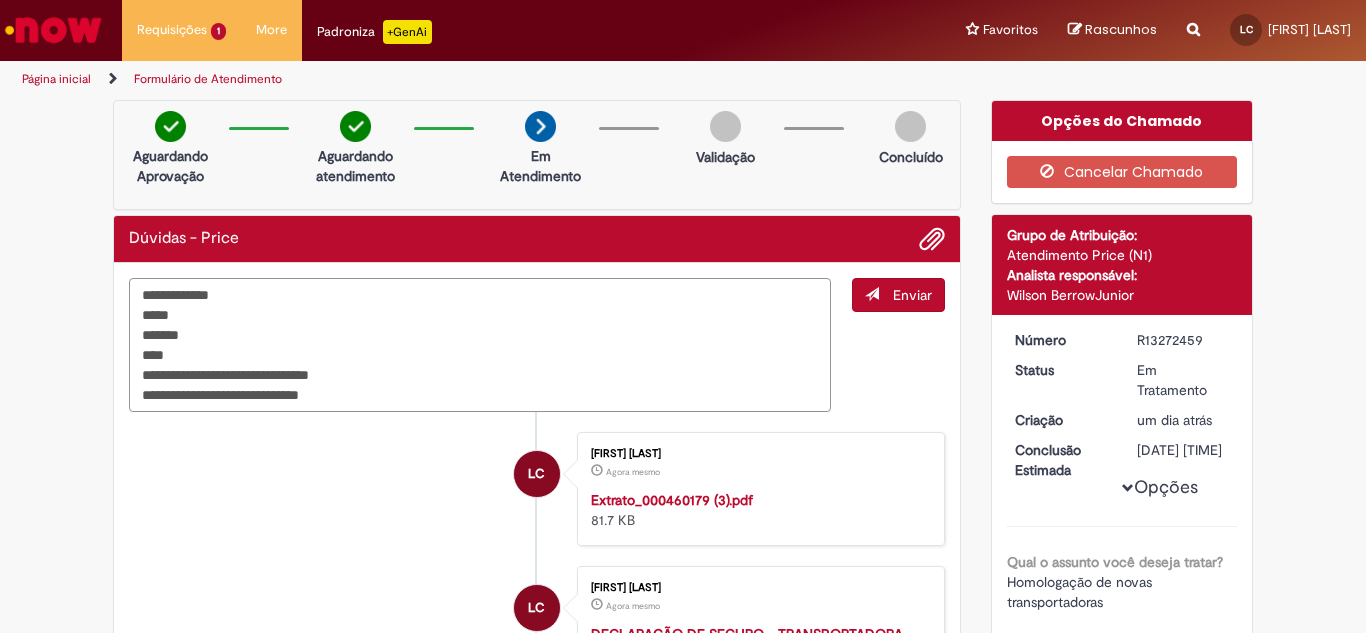 click on "**********" at bounding box center (480, 345) 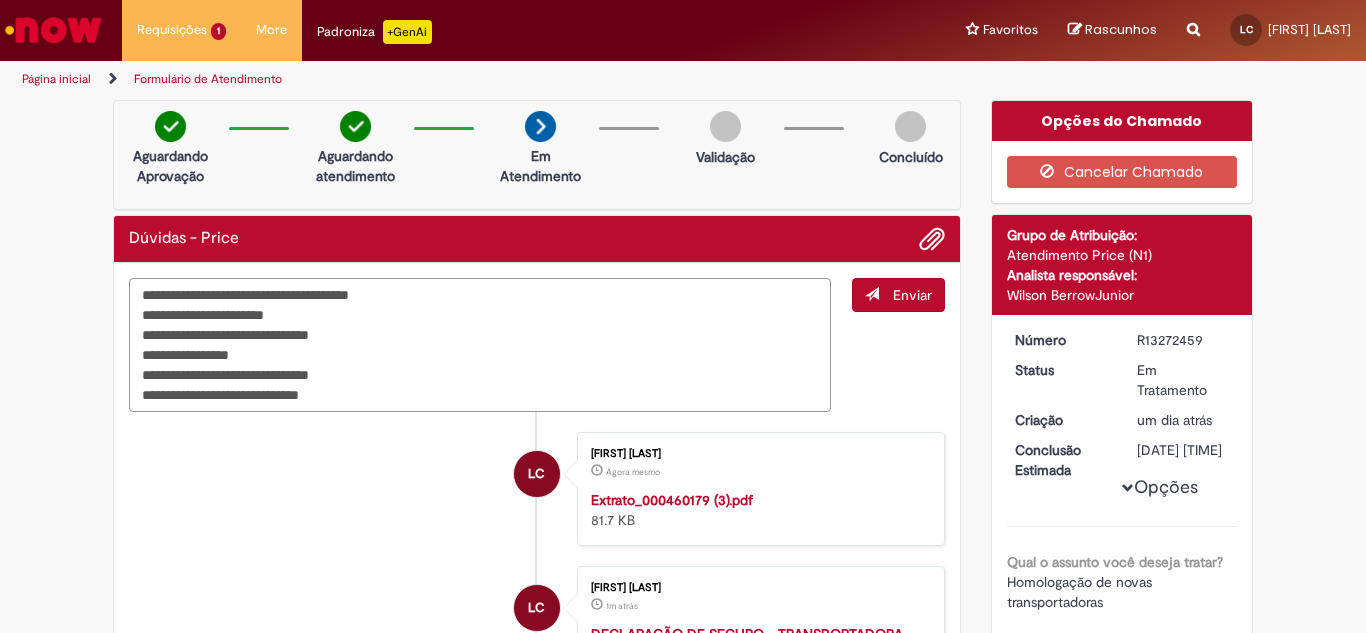click on "**********" at bounding box center (480, 345) 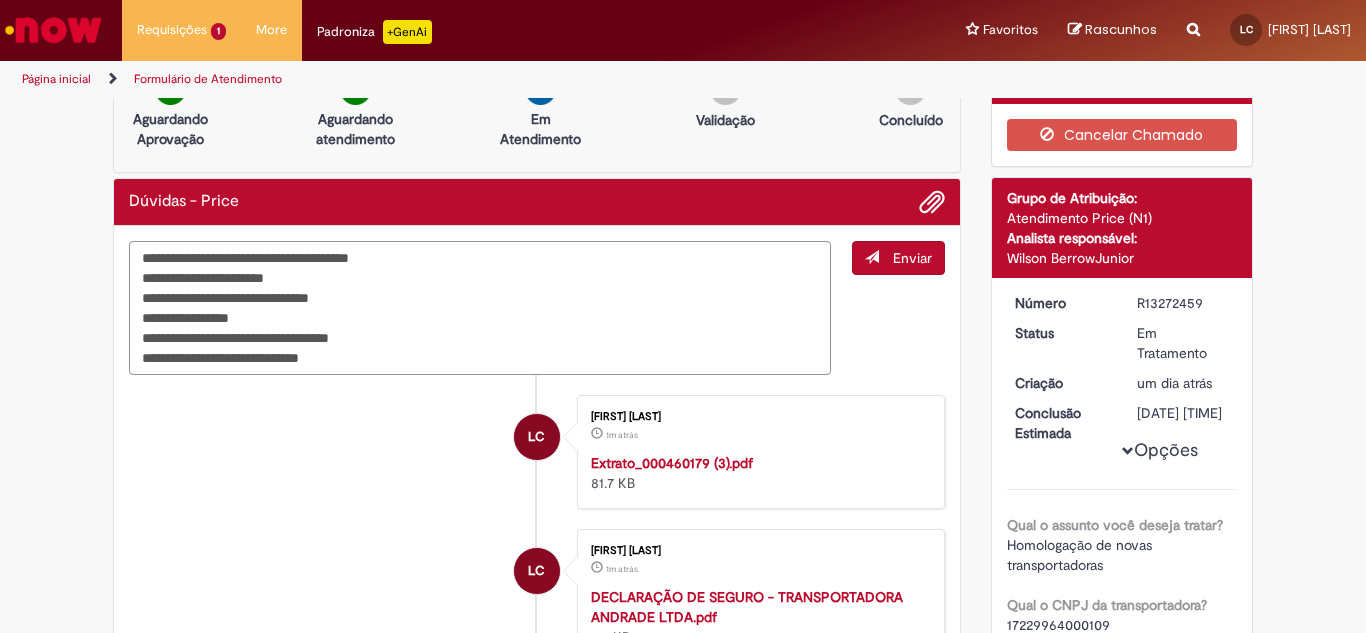 scroll, scrollTop: 0, scrollLeft: 0, axis: both 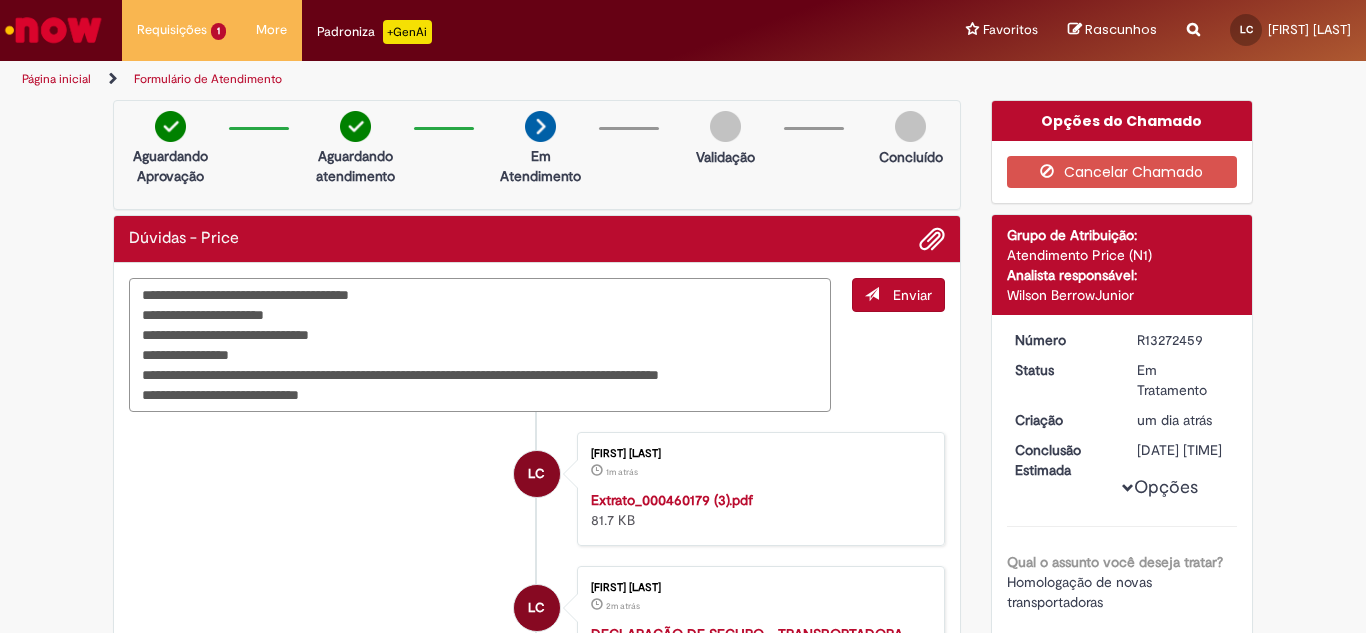 click on "**********" at bounding box center (480, 345) 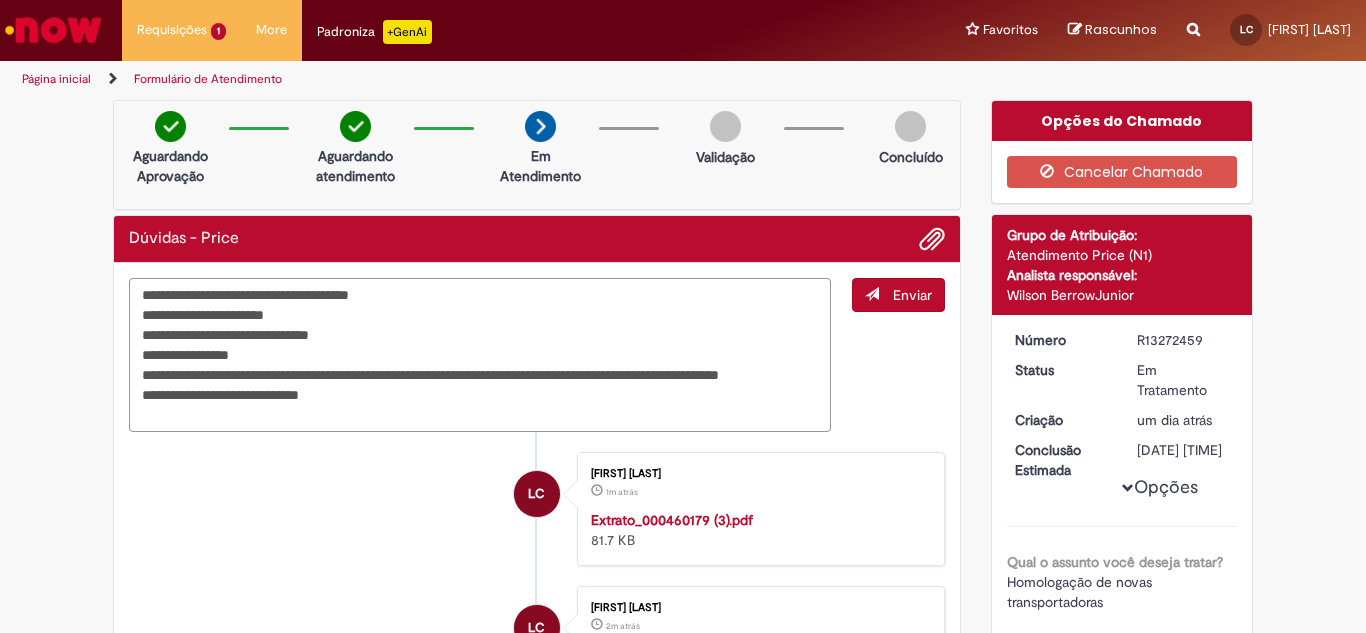 click on "**********" at bounding box center (480, 355) 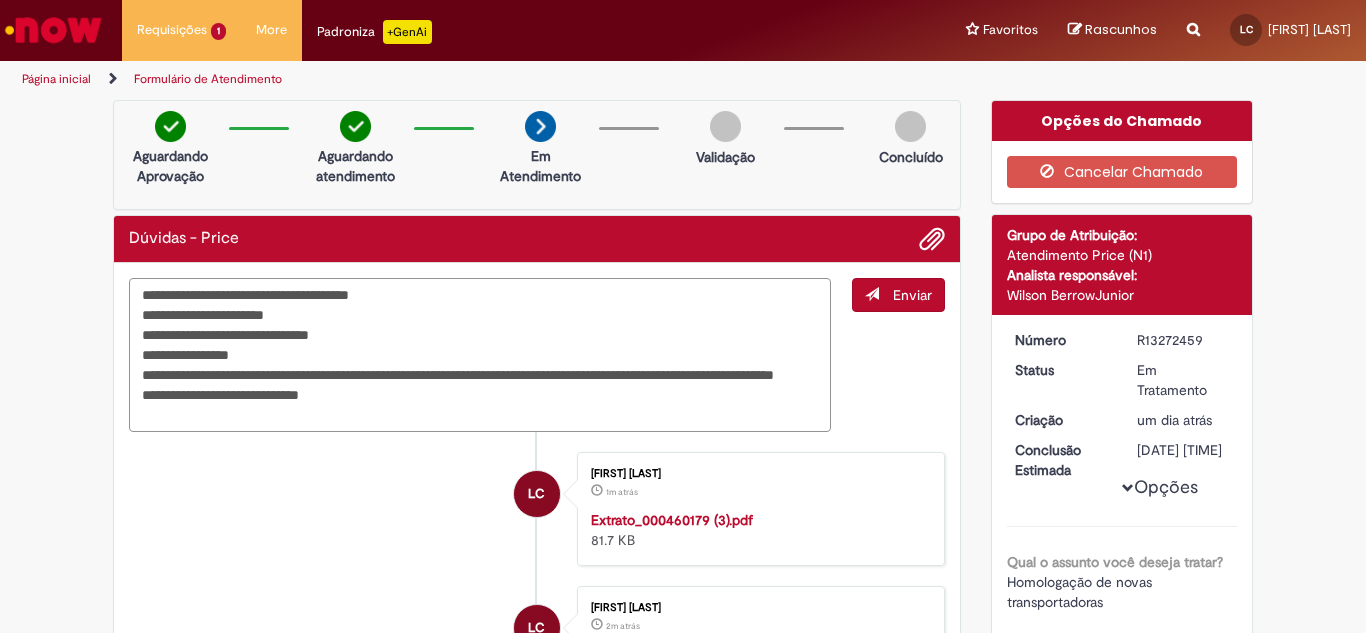 click on "**********" at bounding box center (480, 355) 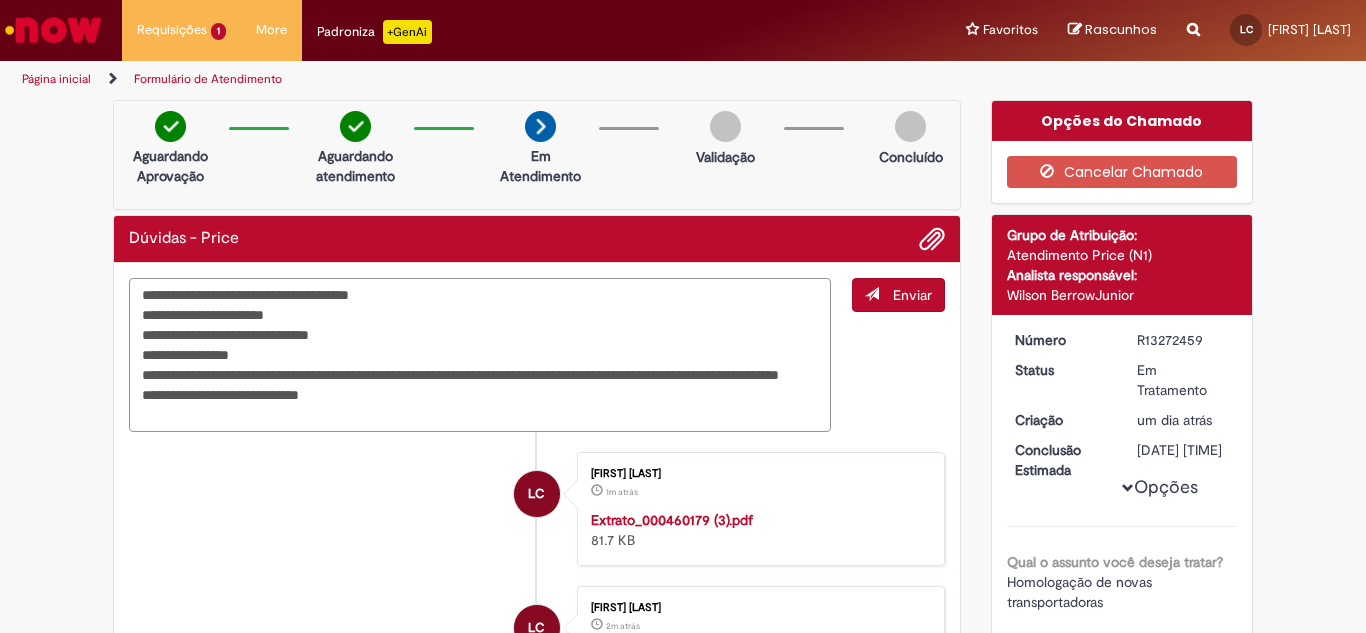 click on "**********" at bounding box center (480, 355) 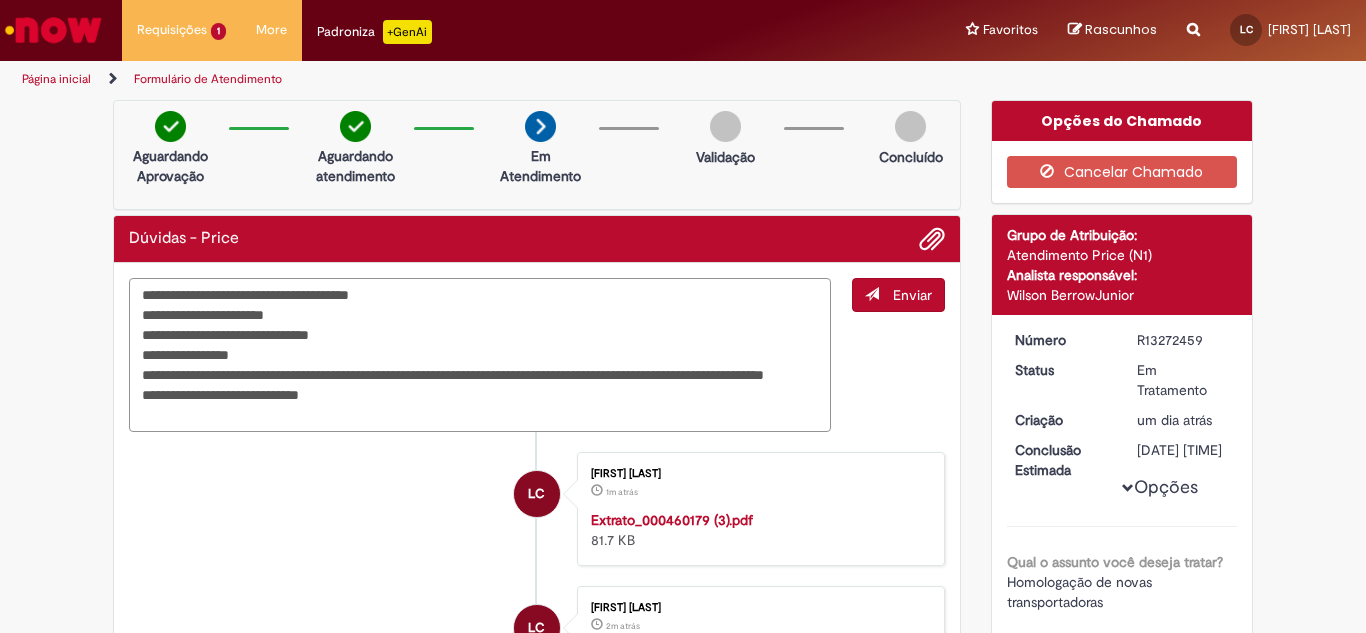 click on "**********" at bounding box center (480, 355) 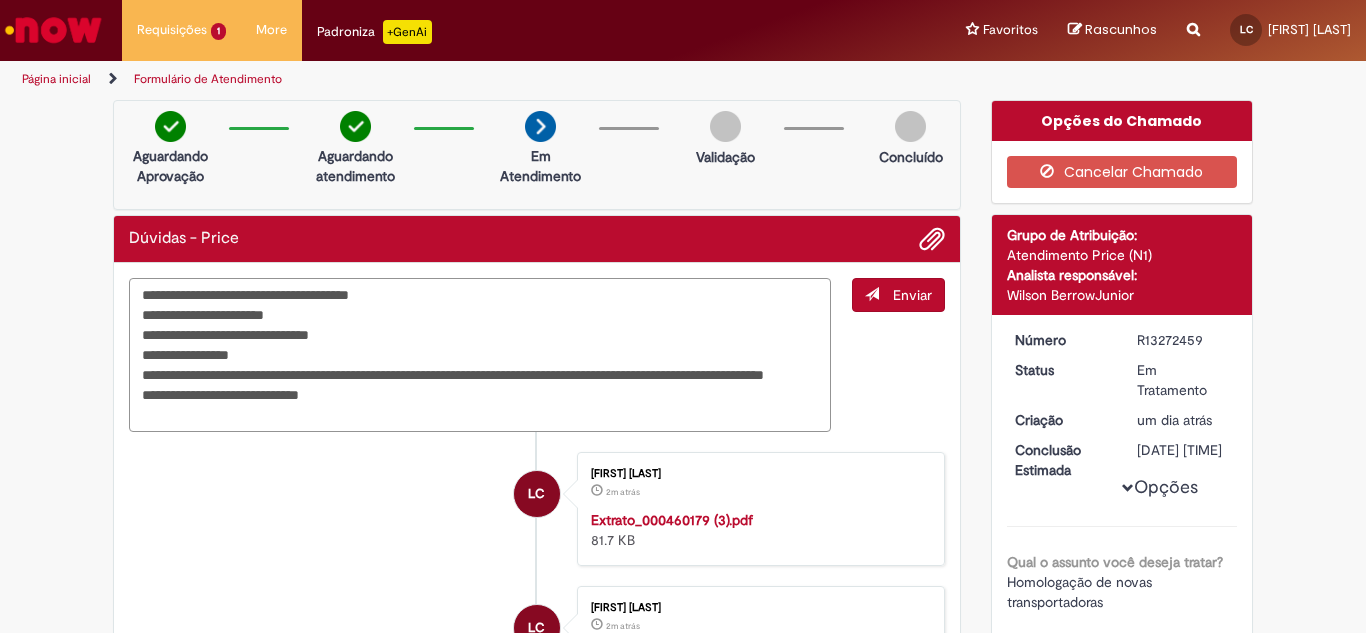 click on "**********" at bounding box center [480, 355] 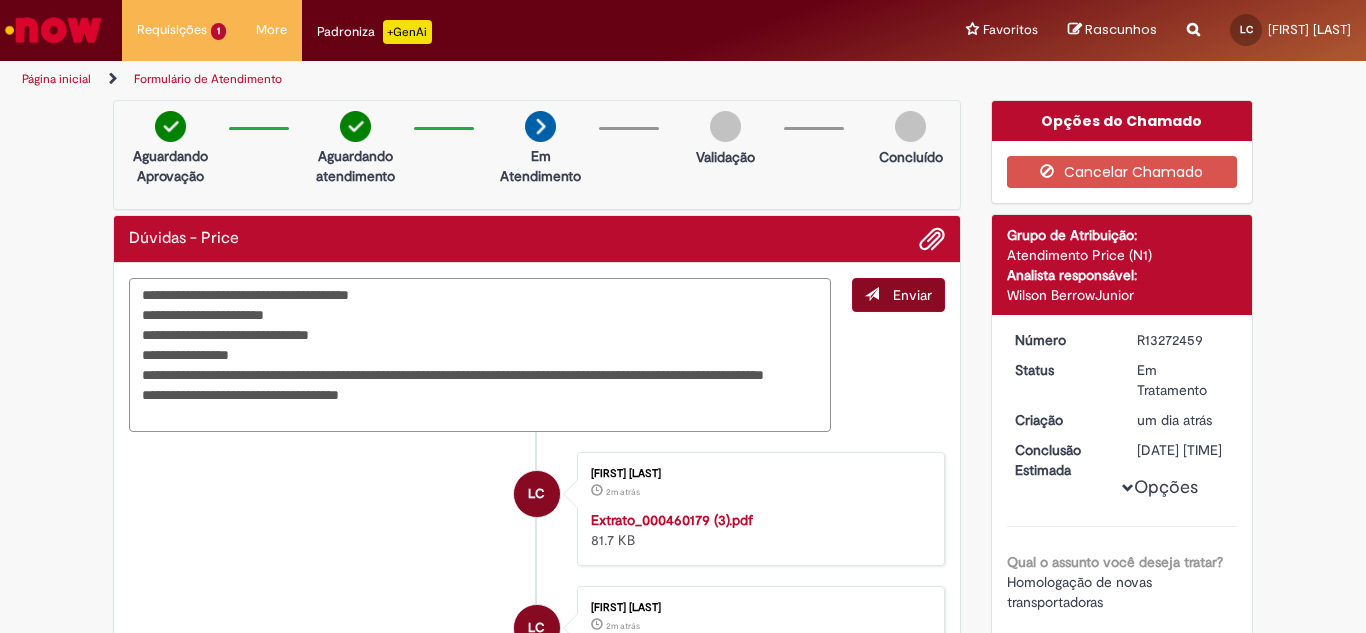 type on "**********" 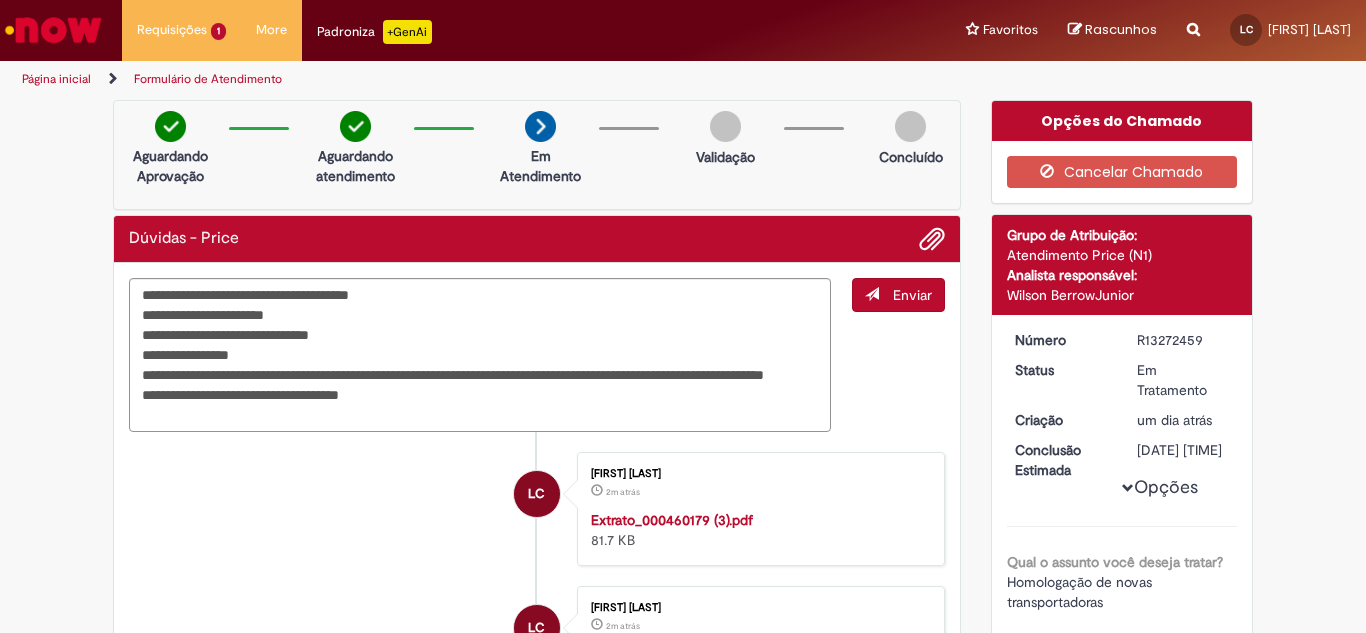 click on "Enviar" at bounding box center (912, 295) 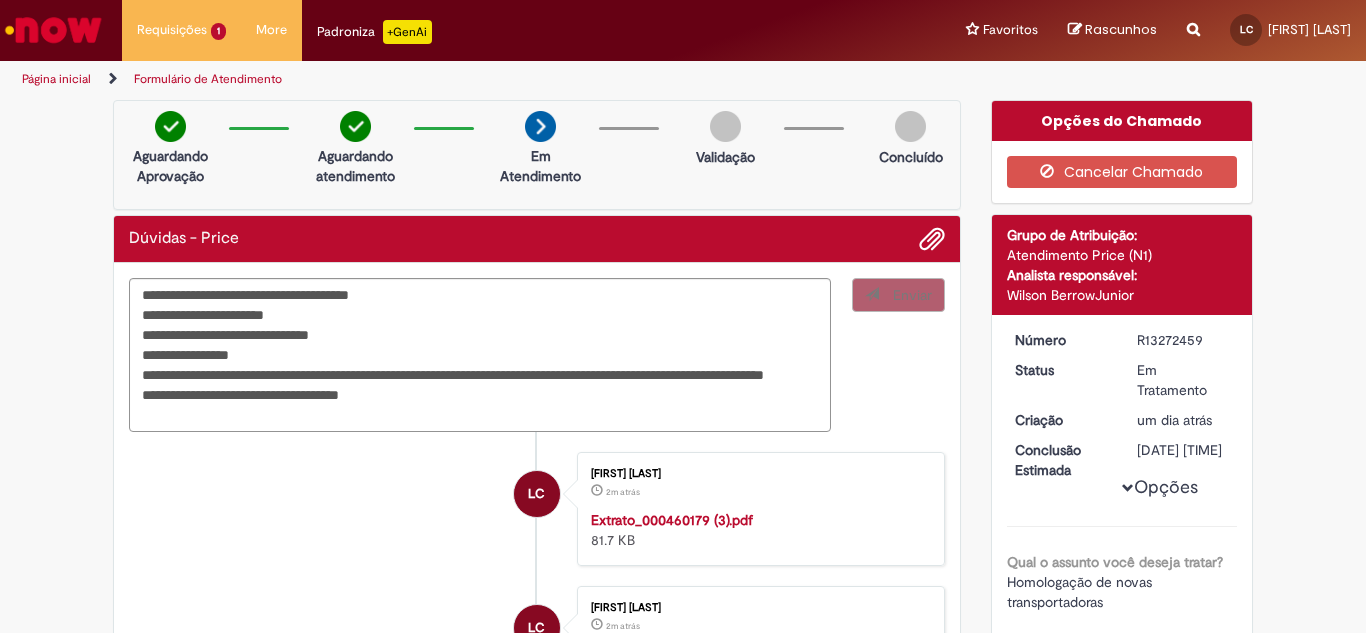 type 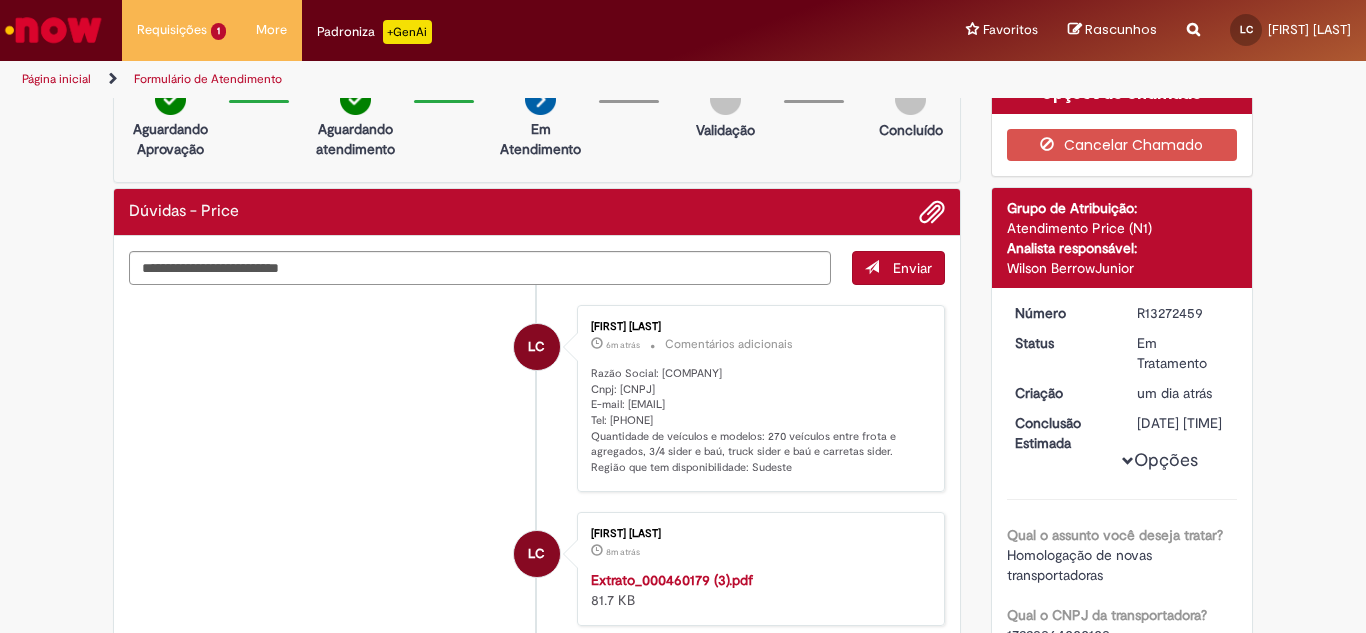 scroll, scrollTop: 0, scrollLeft: 0, axis: both 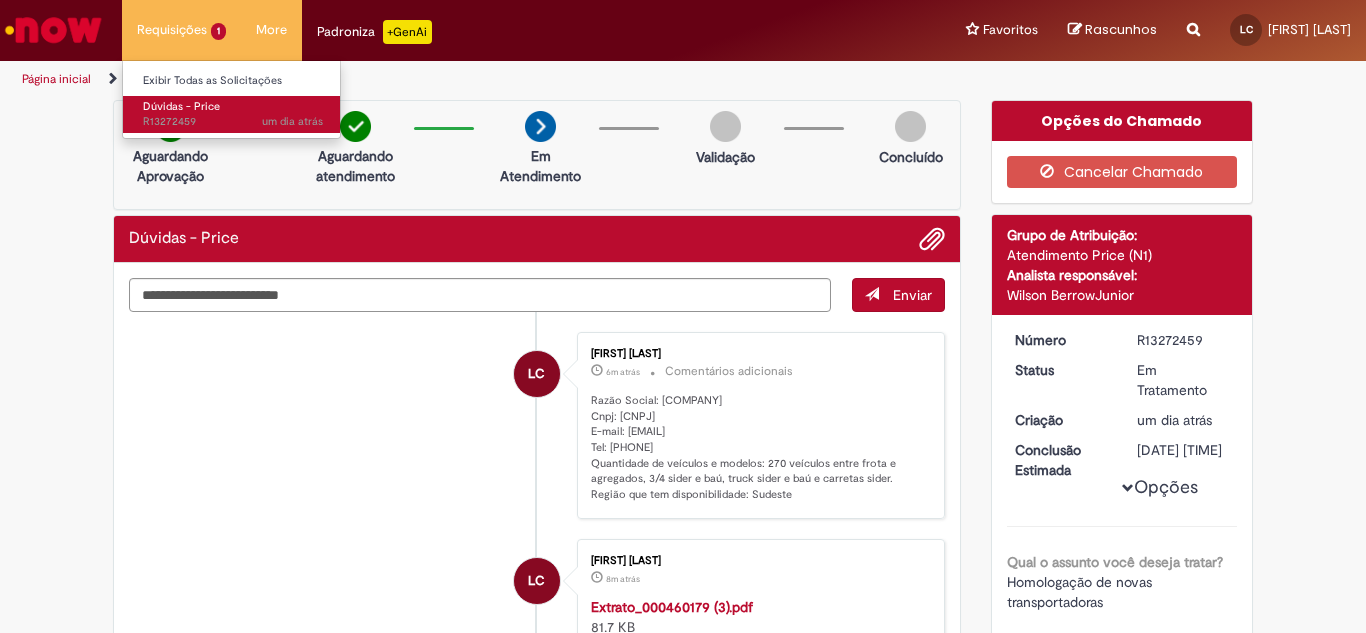 click on "Dúvidas - Price
um dia atrás um dia atrás  R13272459" at bounding box center (233, 114) 